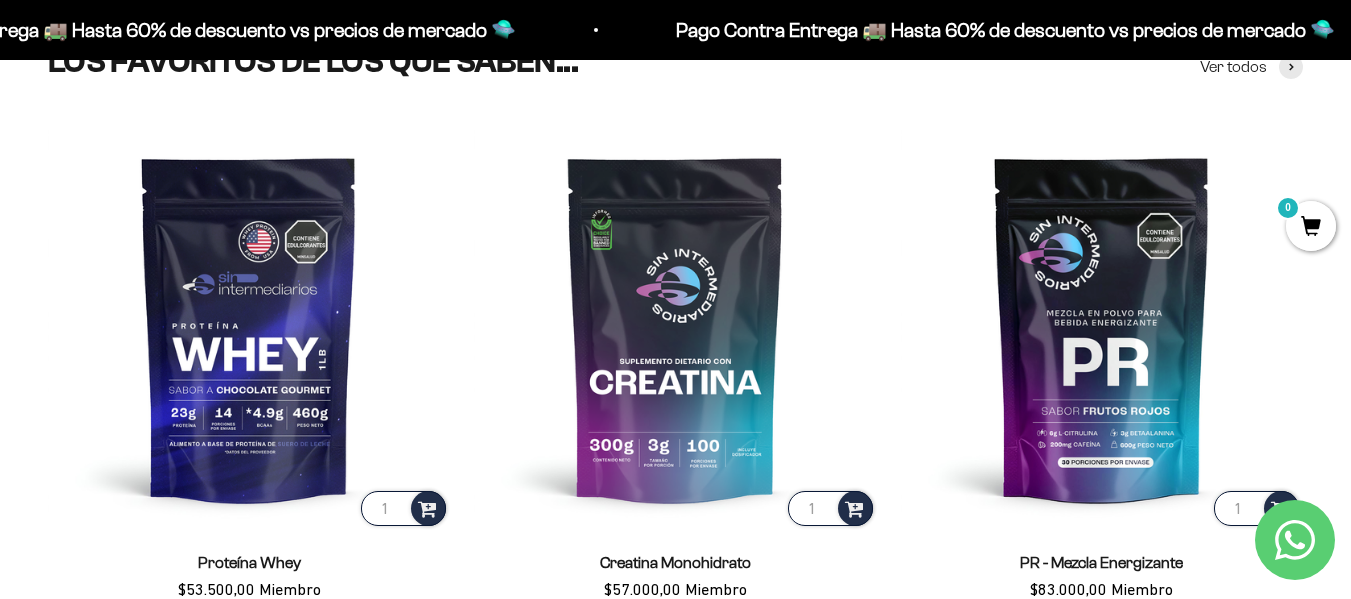scroll, scrollTop: 700, scrollLeft: 0, axis: vertical 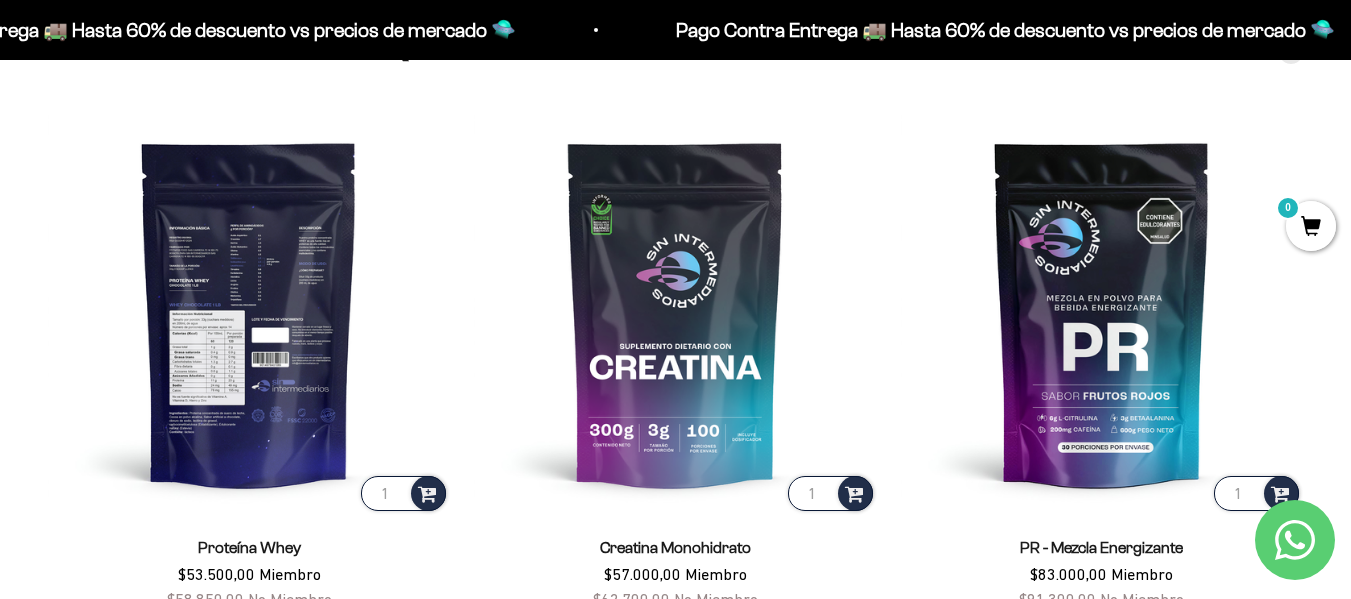 click at bounding box center (249, 313) 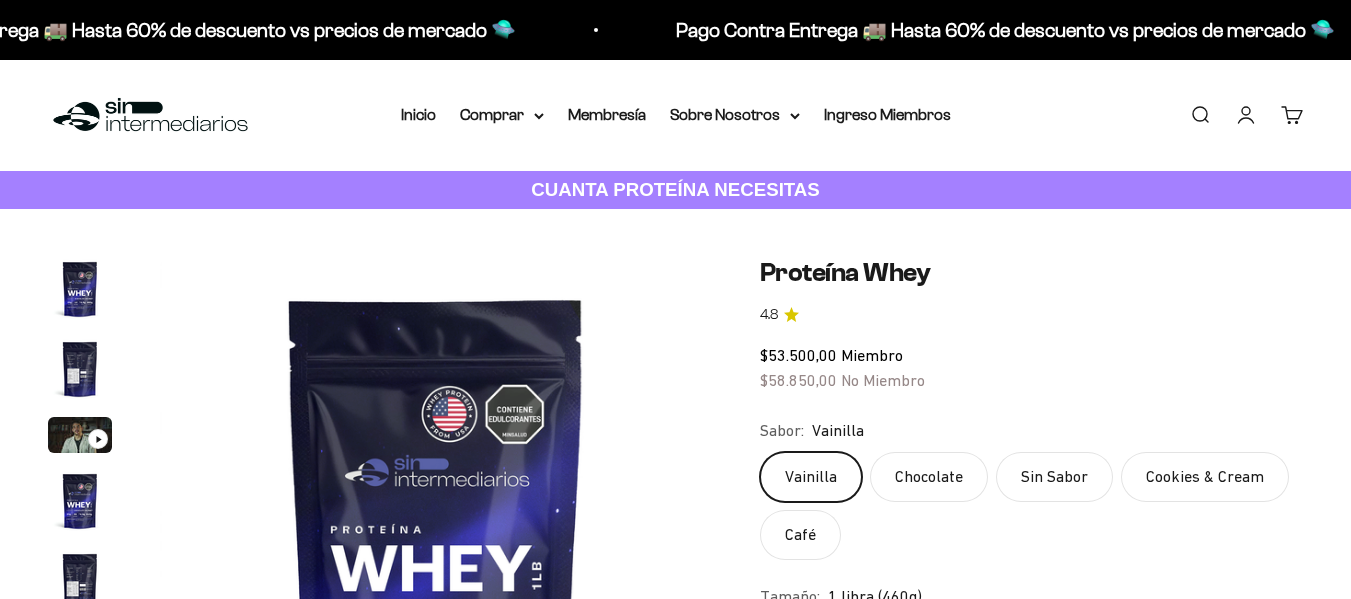 scroll, scrollTop: 0, scrollLeft: 0, axis: both 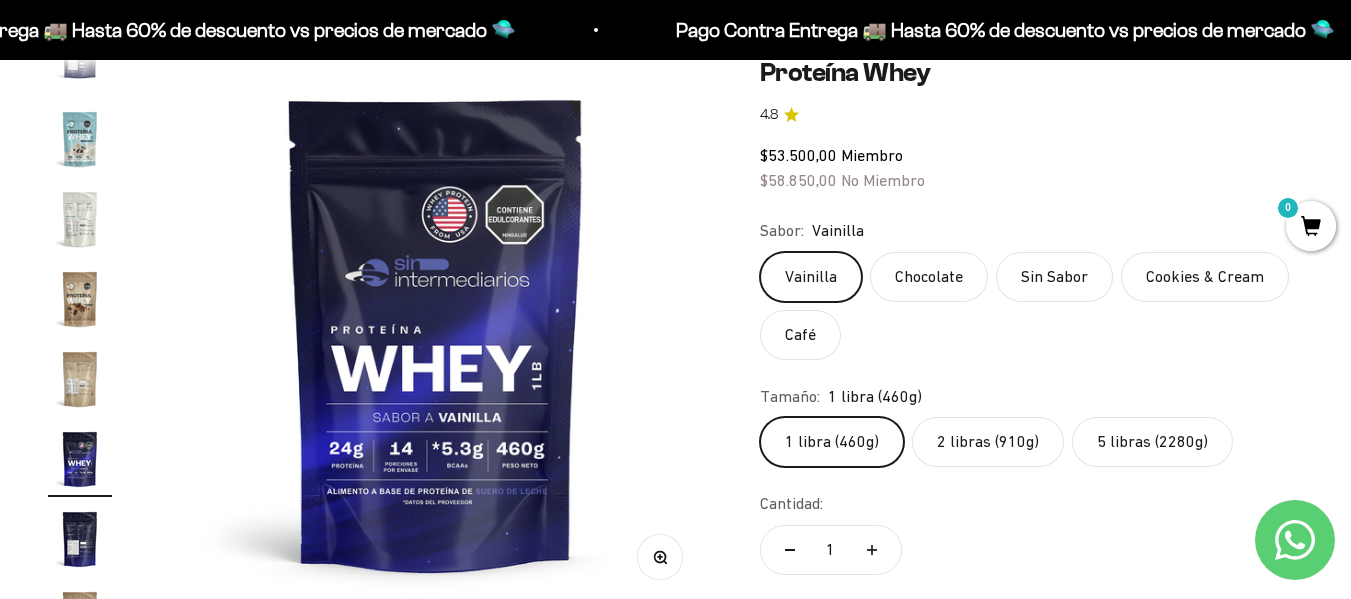 click on "2 libras (910g)" 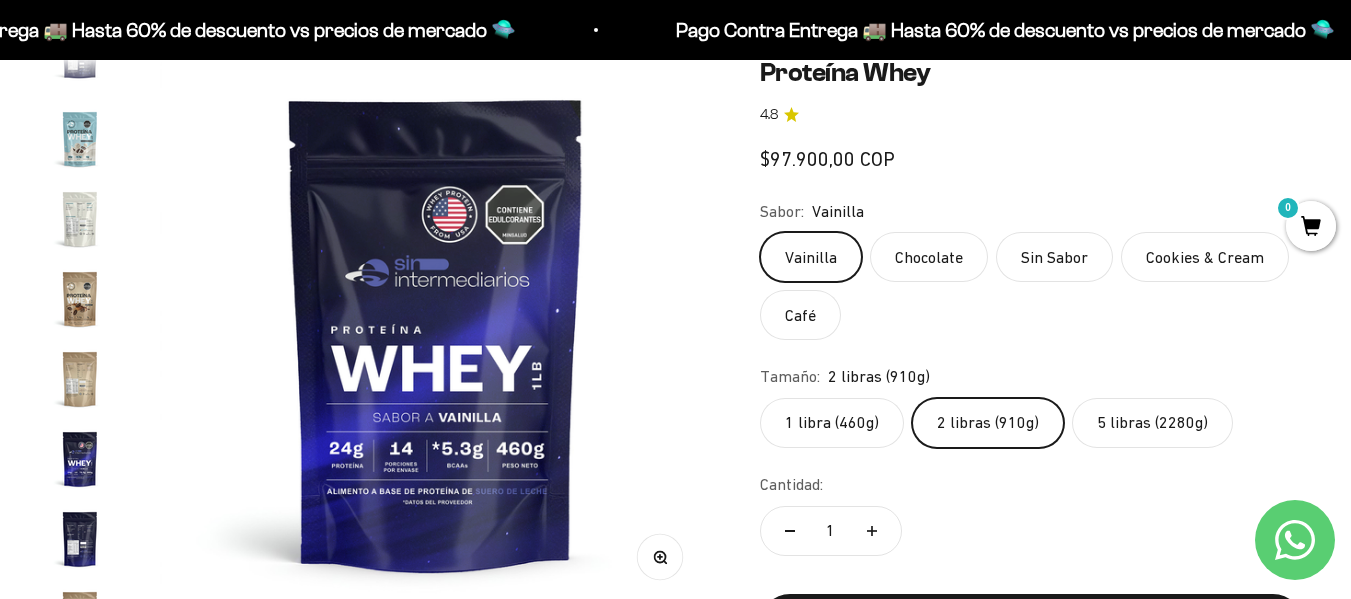scroll, scrollTop: 0, scrollLeft: 2819, axis: horizontal 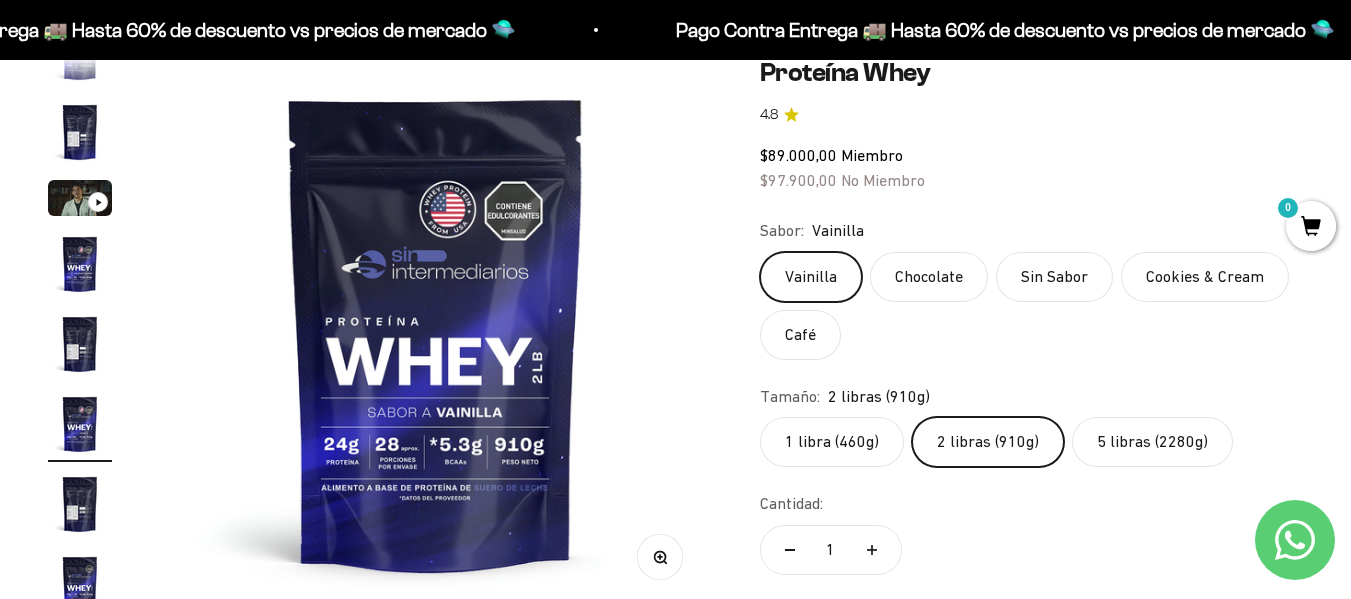 click on "5 libras (2280g)" 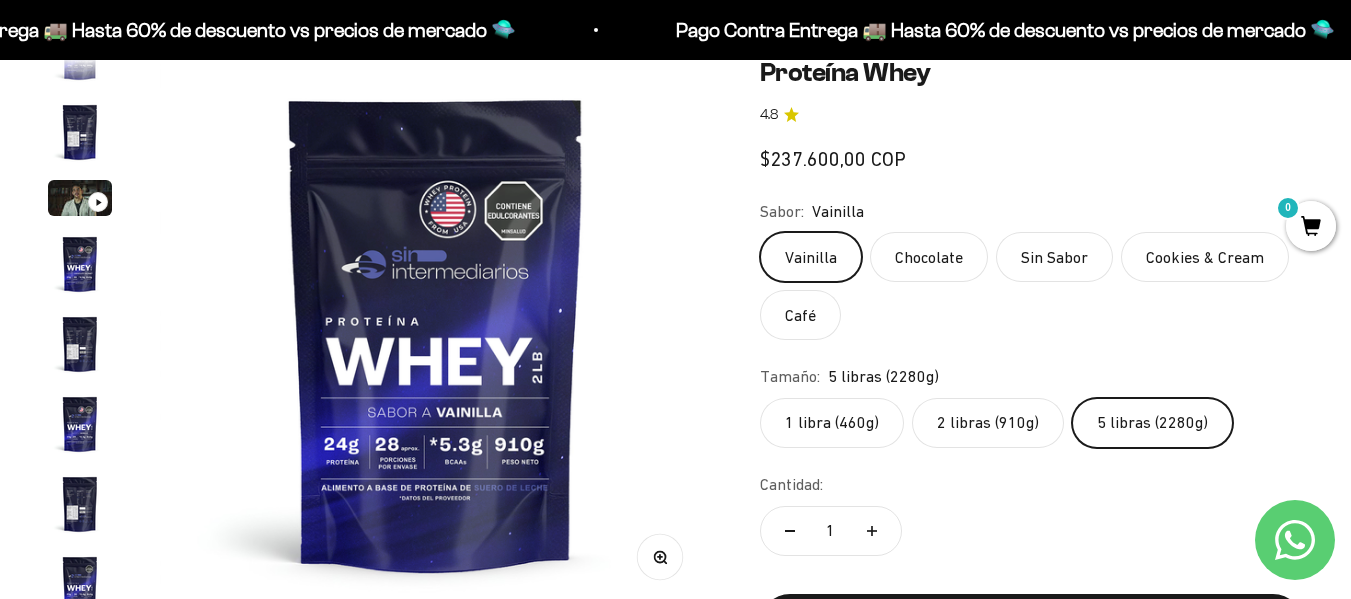 scroll, scrollTop: 0, scrollLeft: 5075, axis: horizontal 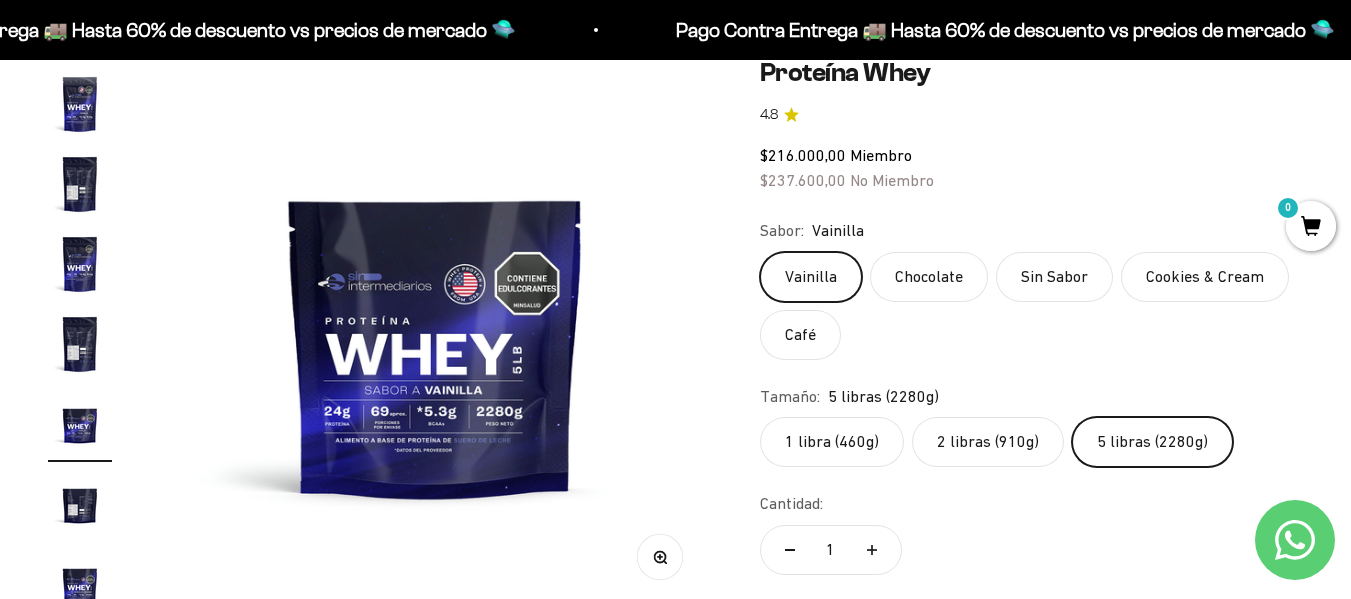 click on "2 libras (910g)" 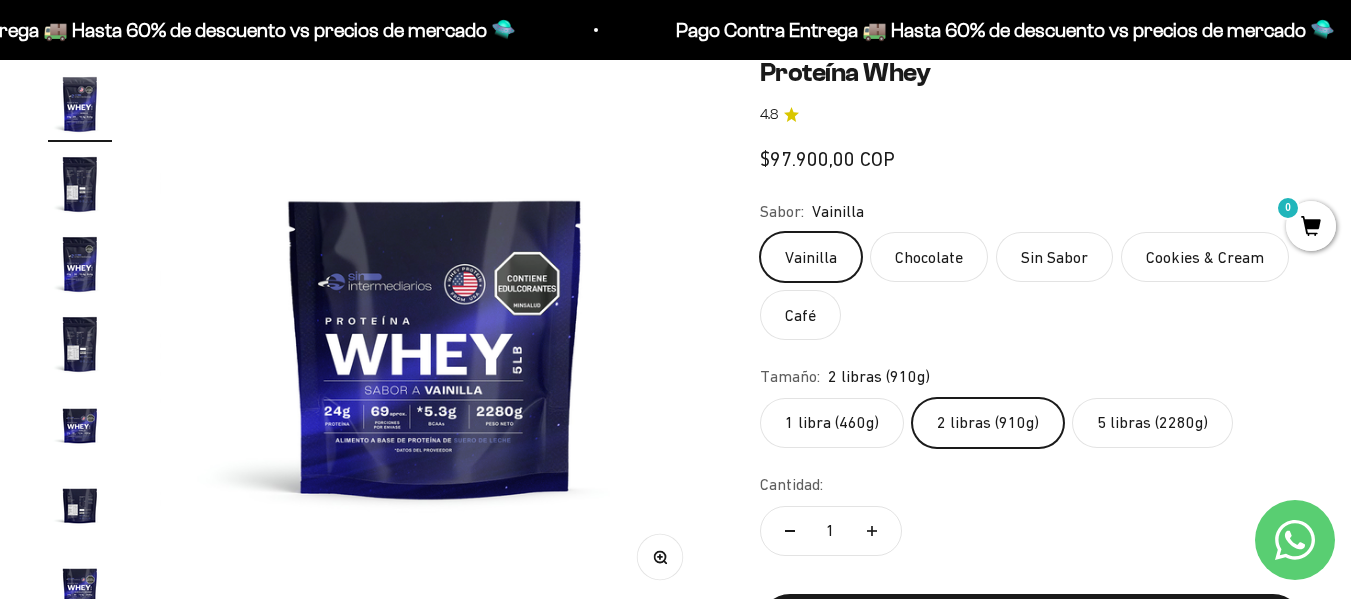 scroll, scrollTop: 0, scrollLeft: 2819, axis: horizontal 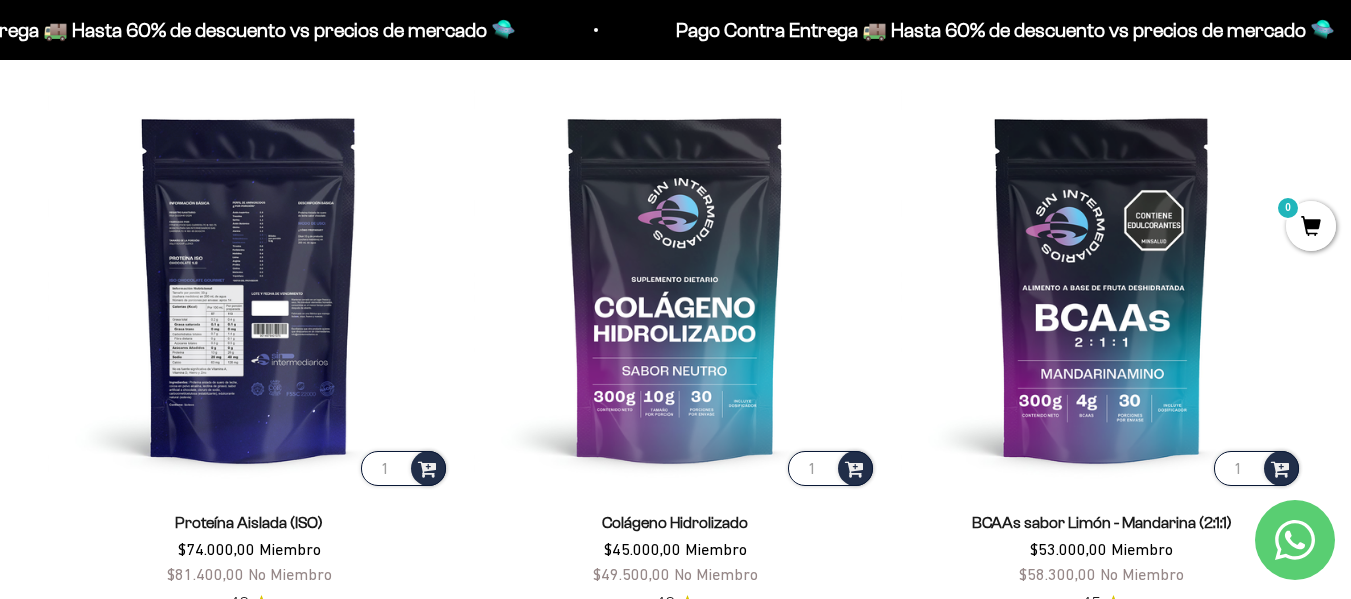 click at bounding box center [249, 288] 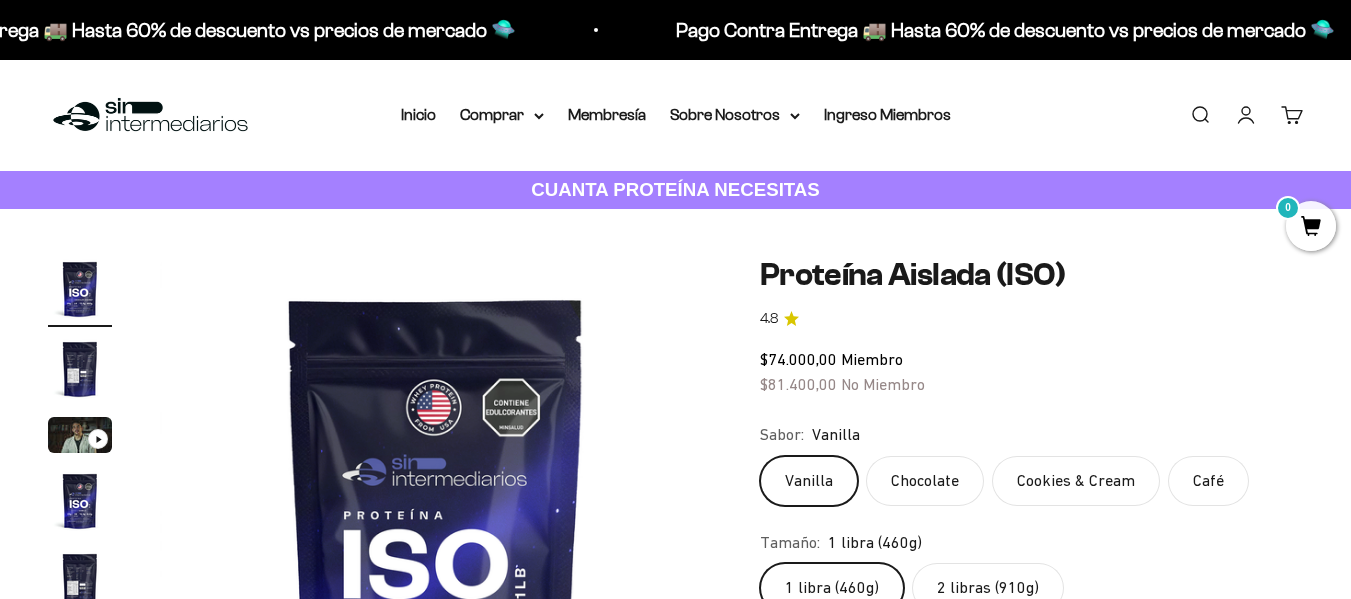 scroll, scrollTop: 100, scrollLeft: 0, axis: vertical 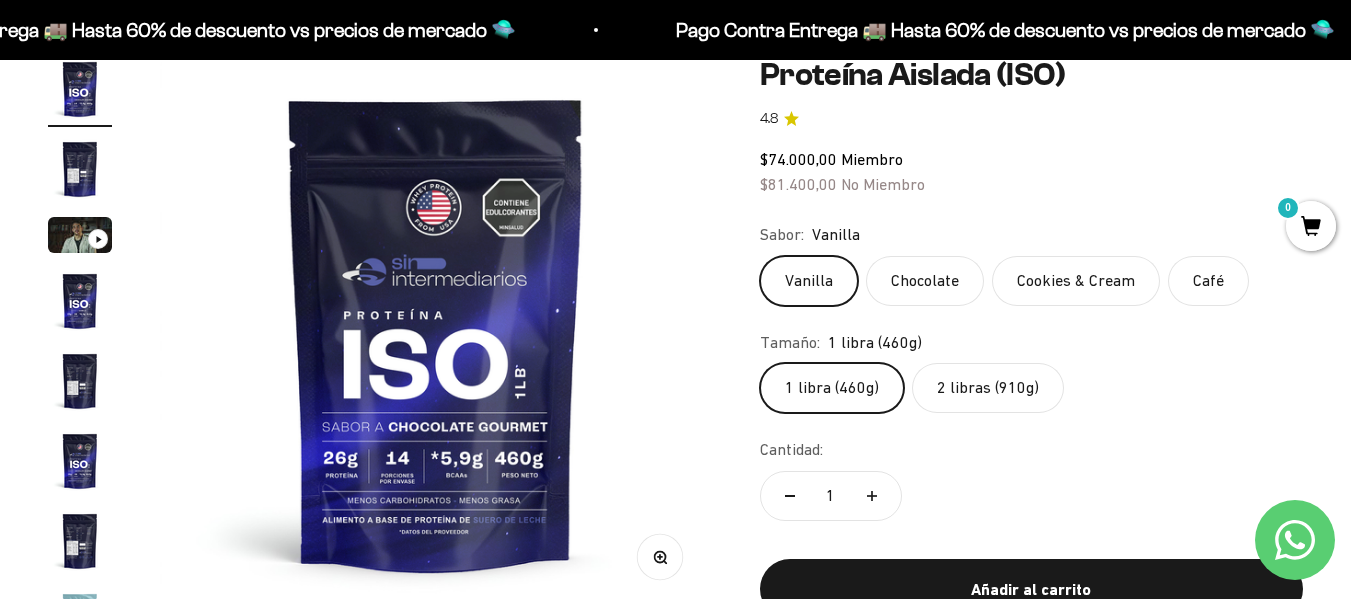 click on "2 libras (910g)" 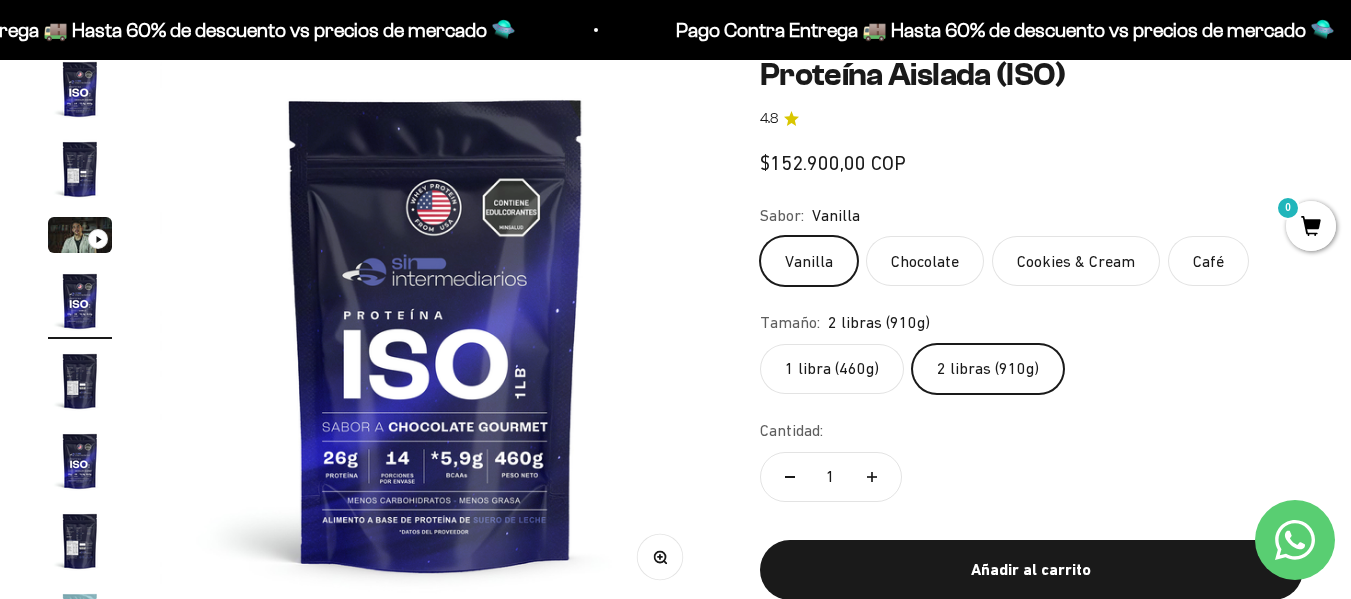 scroll, scrollTop: 0, scrollLeft: 1692, axis: horizontal 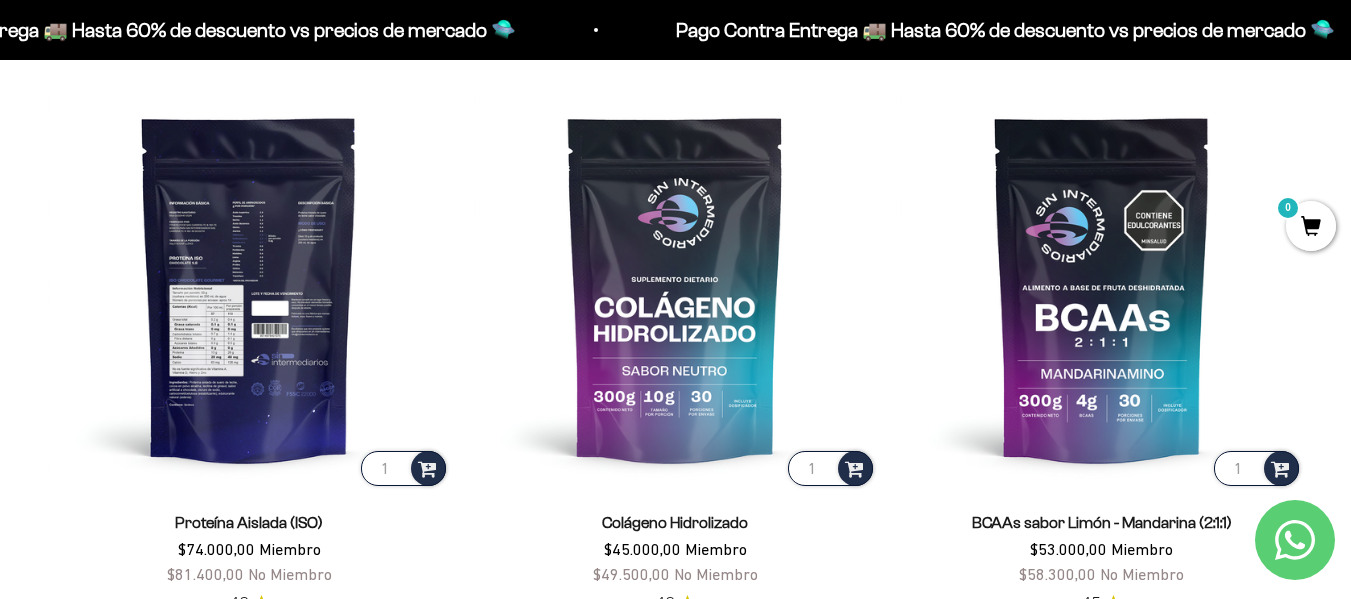 click at bounding box center (249, 288) 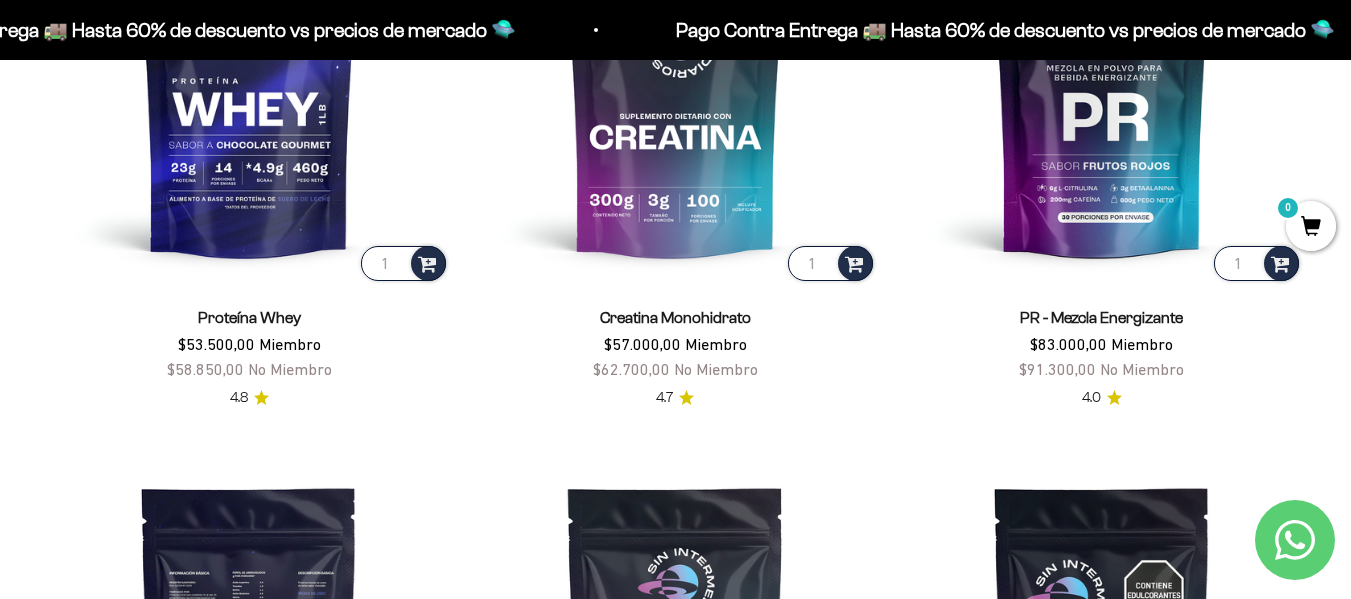 scroll, scrollTop: 900, scrollLeft: 0, axis: vertical 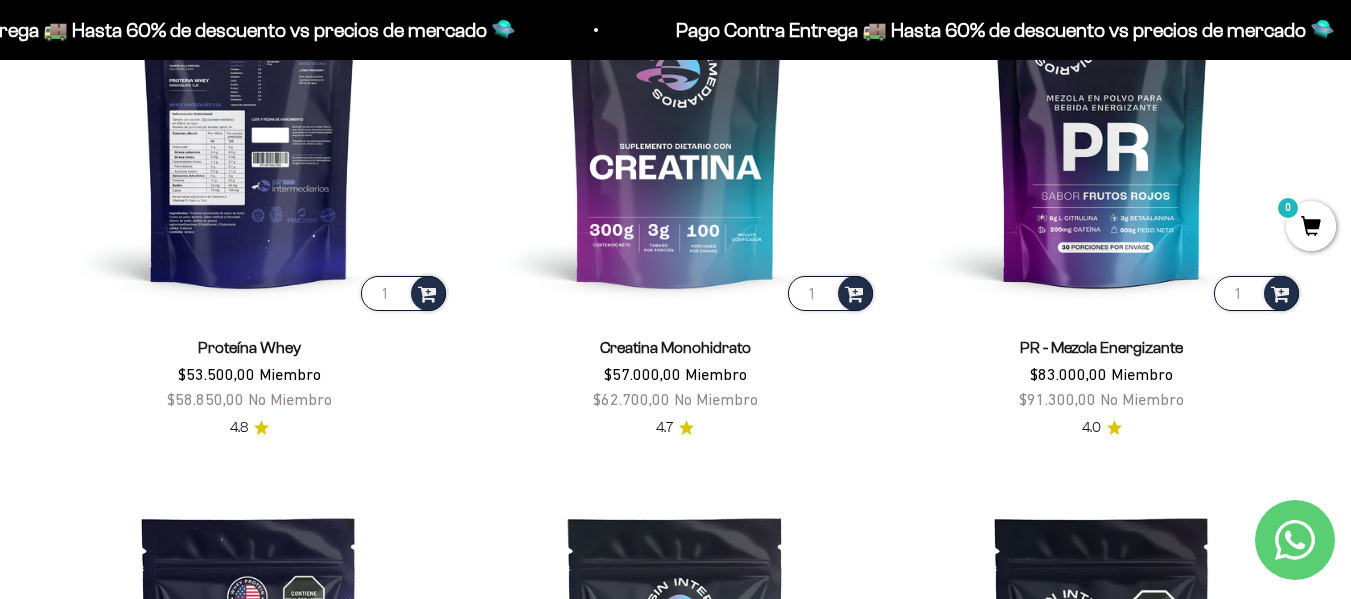 click at bounding box center [249, 113] 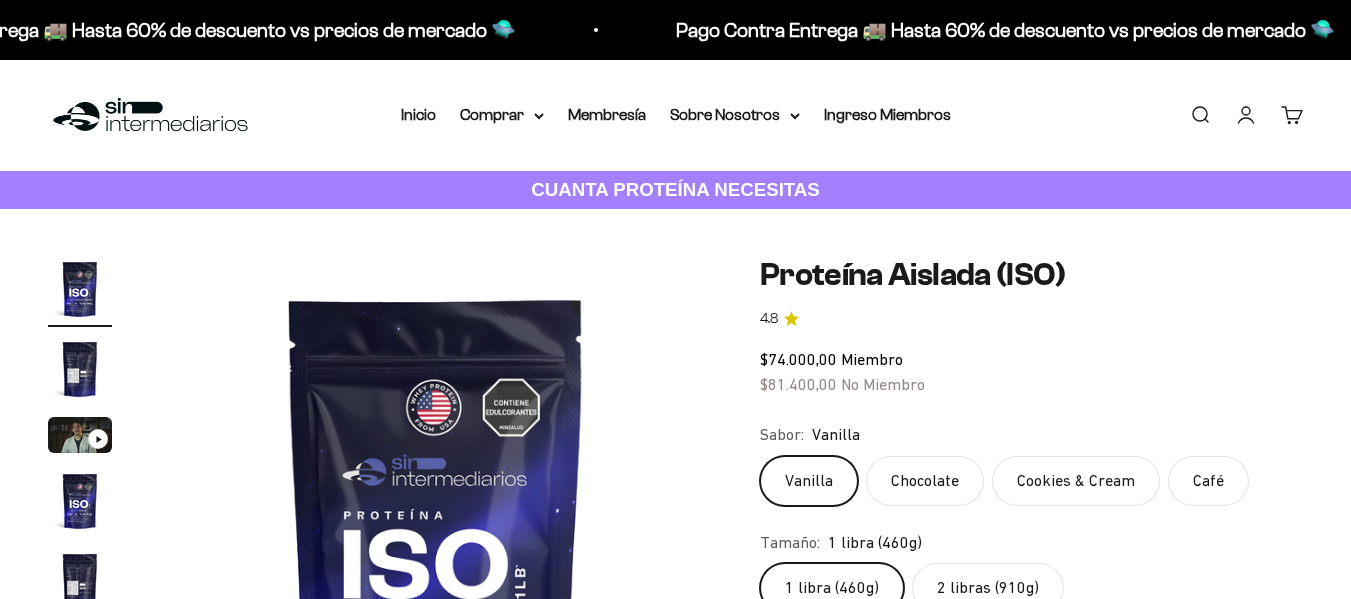 scroll, scrollTop: 0, scrollLeft: 0, axis: both 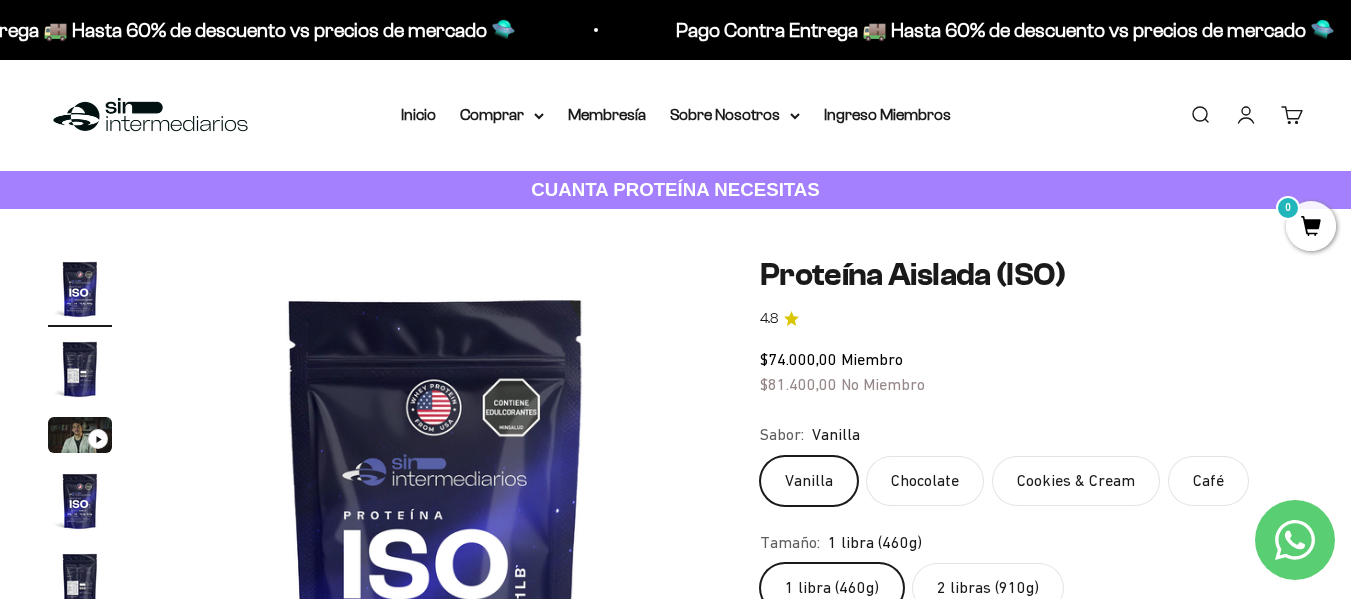 click on "2 libras (910g)" 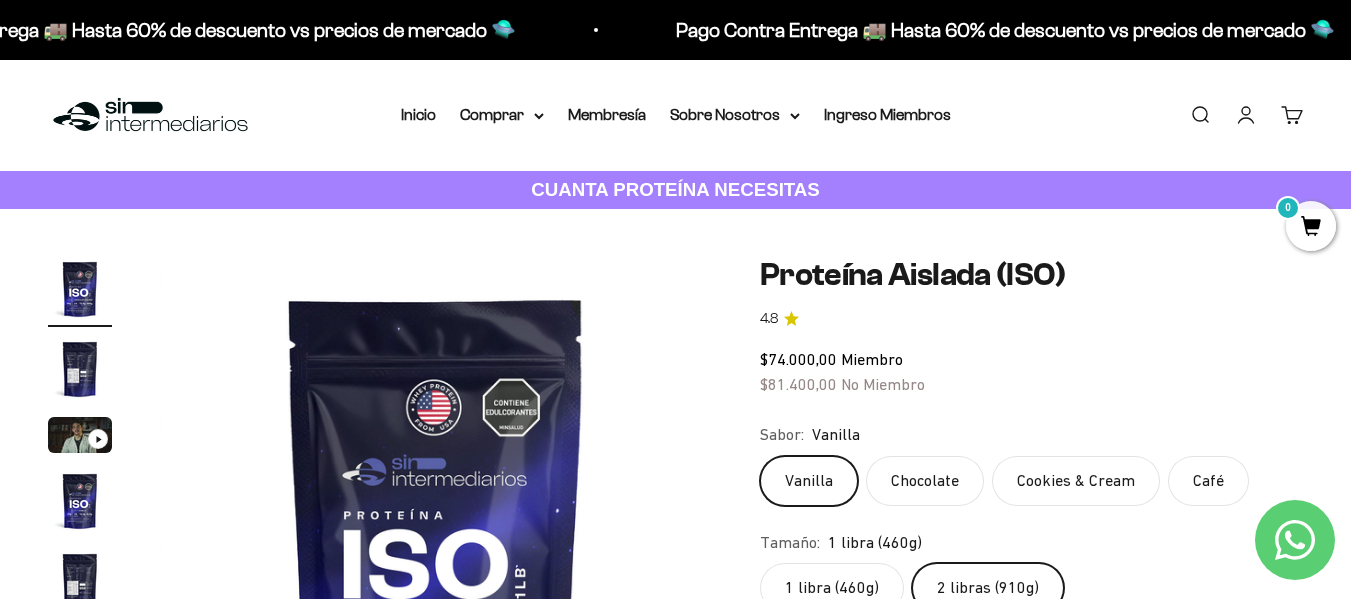 scroll, scrollTop: 0, scrollLeft: 1692, axis: horizontal 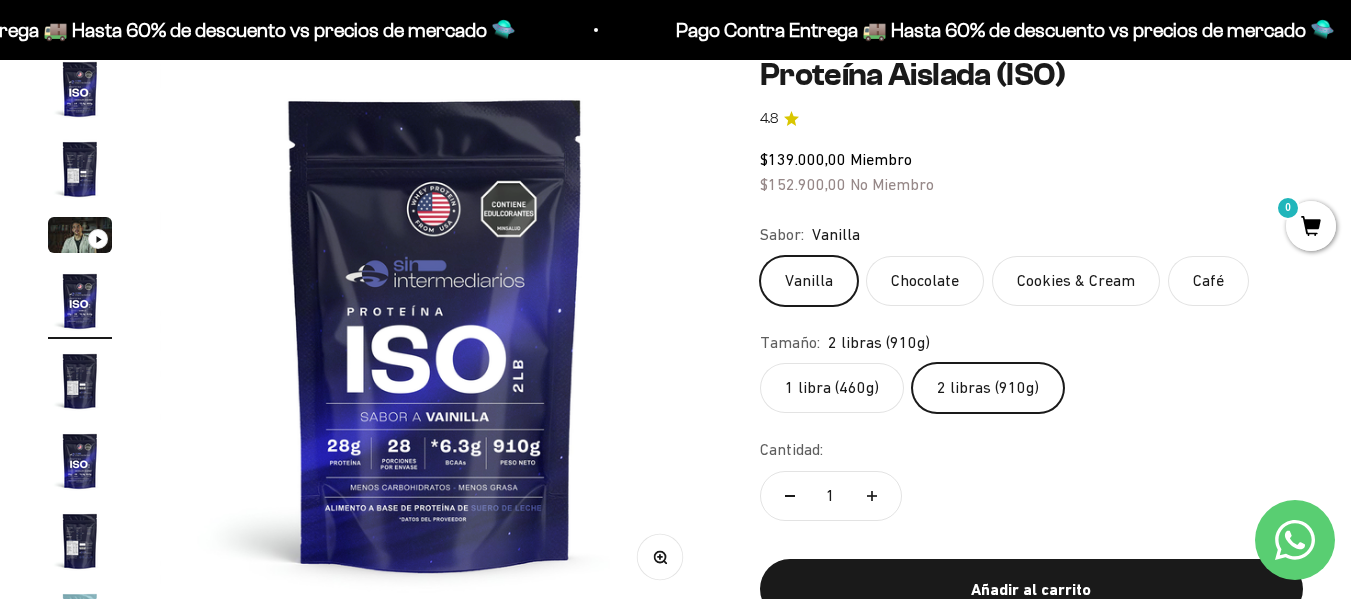 click on "Chocolate" 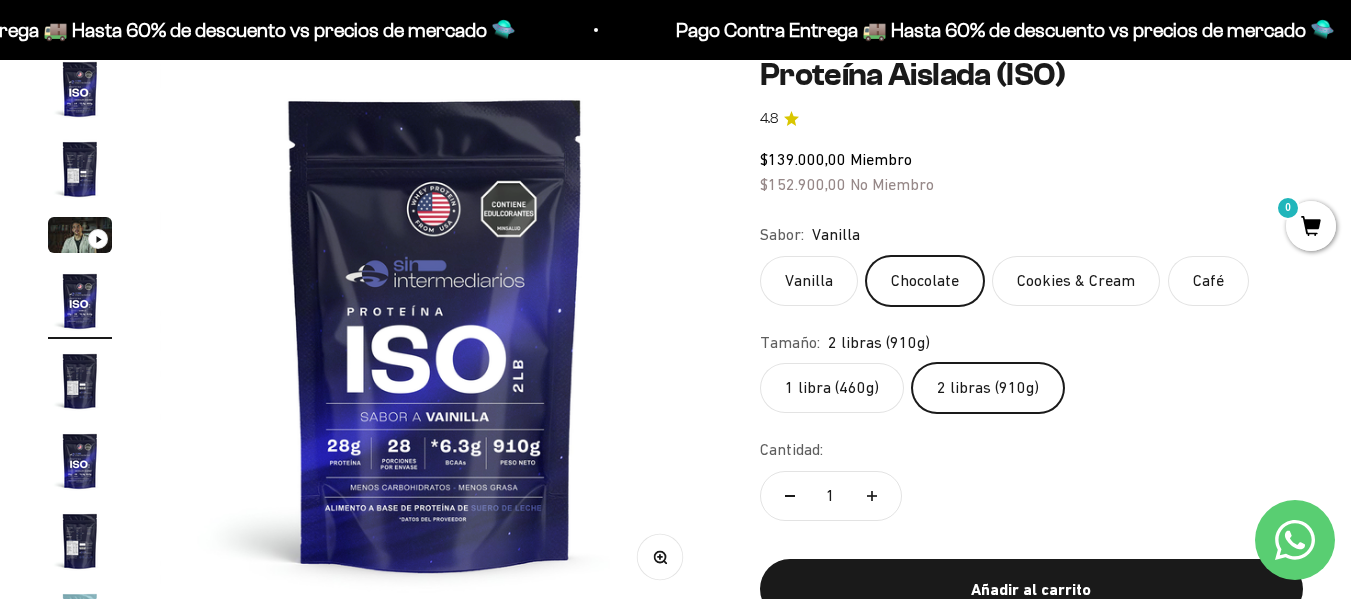 scroll, scrollTop: 0, scrollLeft: 2819, axis: horizontal 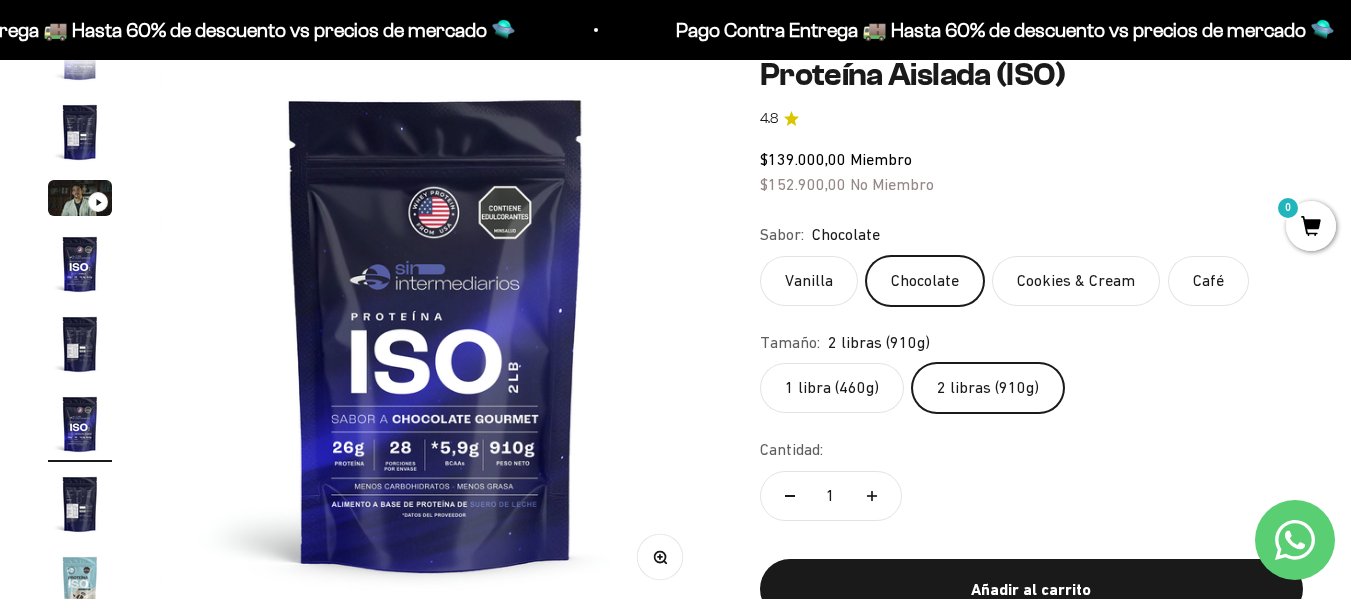 click on "Cookies & Cream" 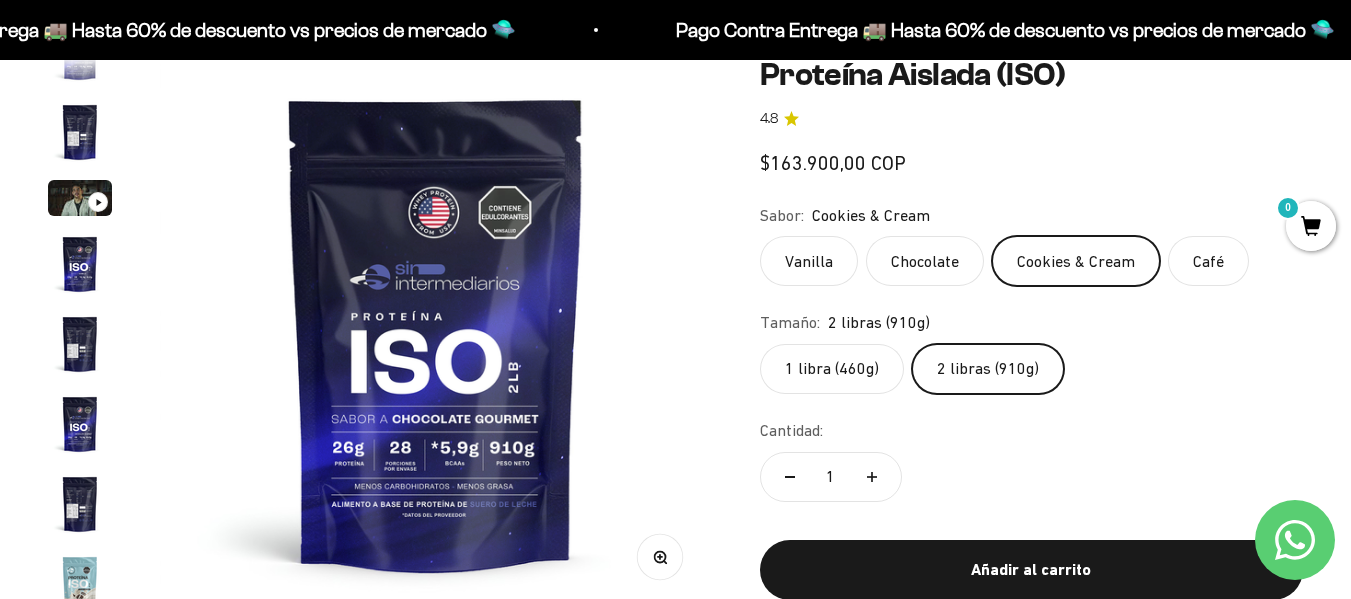 scroll, scrollTop: 0, scrollLeft: 3947, axis: horizontal 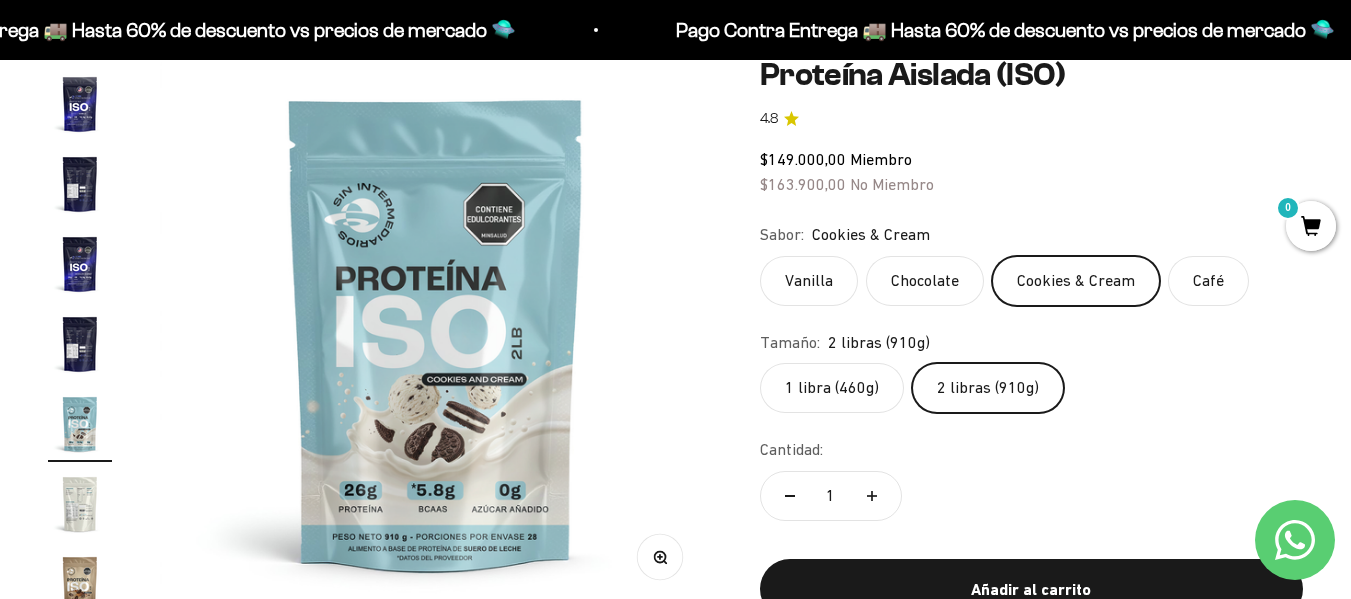 click on "Café" 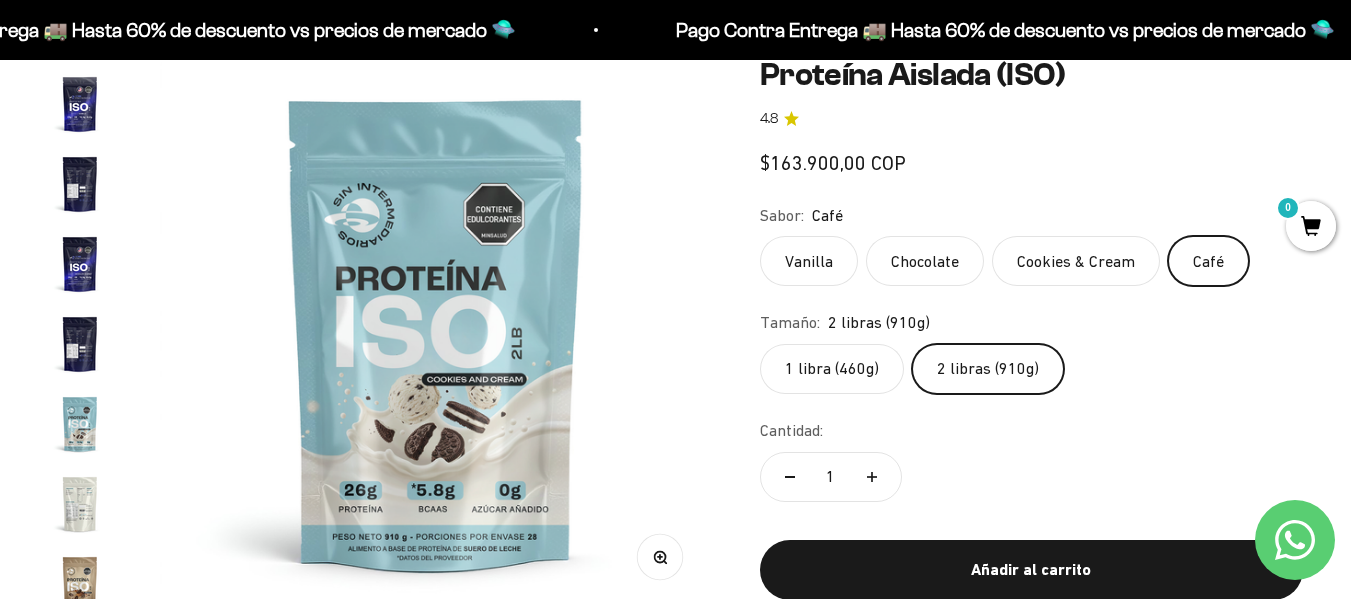 scroll, scrollTop: 0, scrollLeft: 5075, axis: horizontal 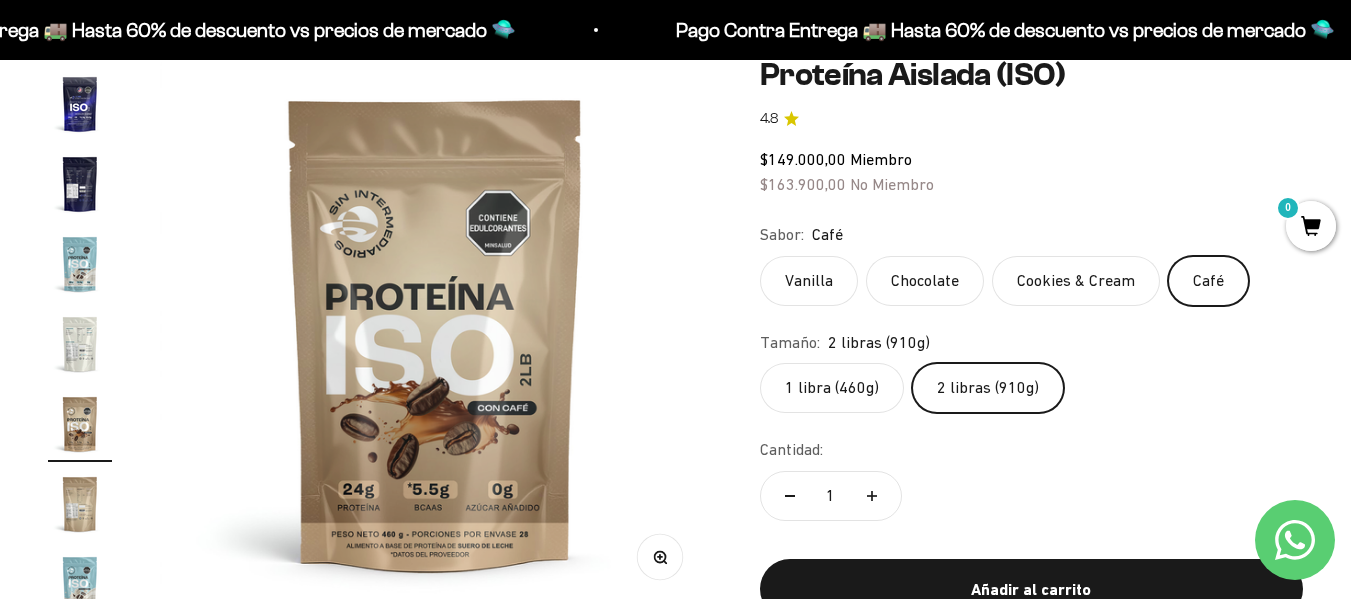 click on "Cookies & Cream" 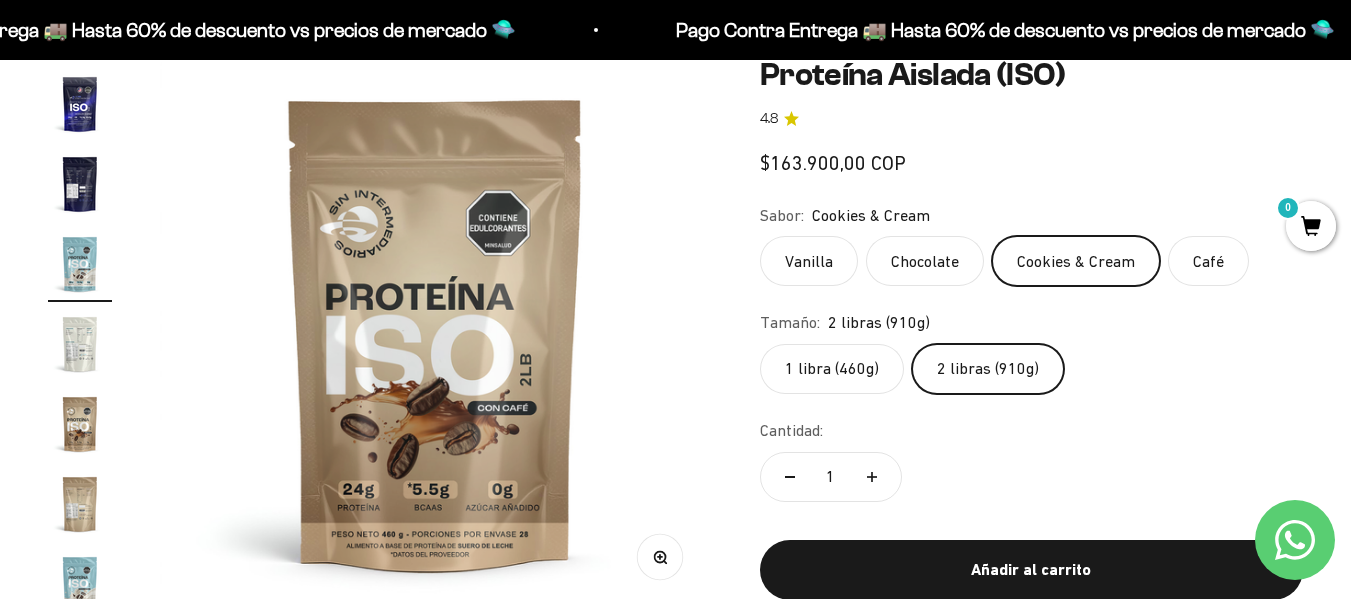 scroll, scrollTop: 0, scrollLeft: 3947, axis: horizontal 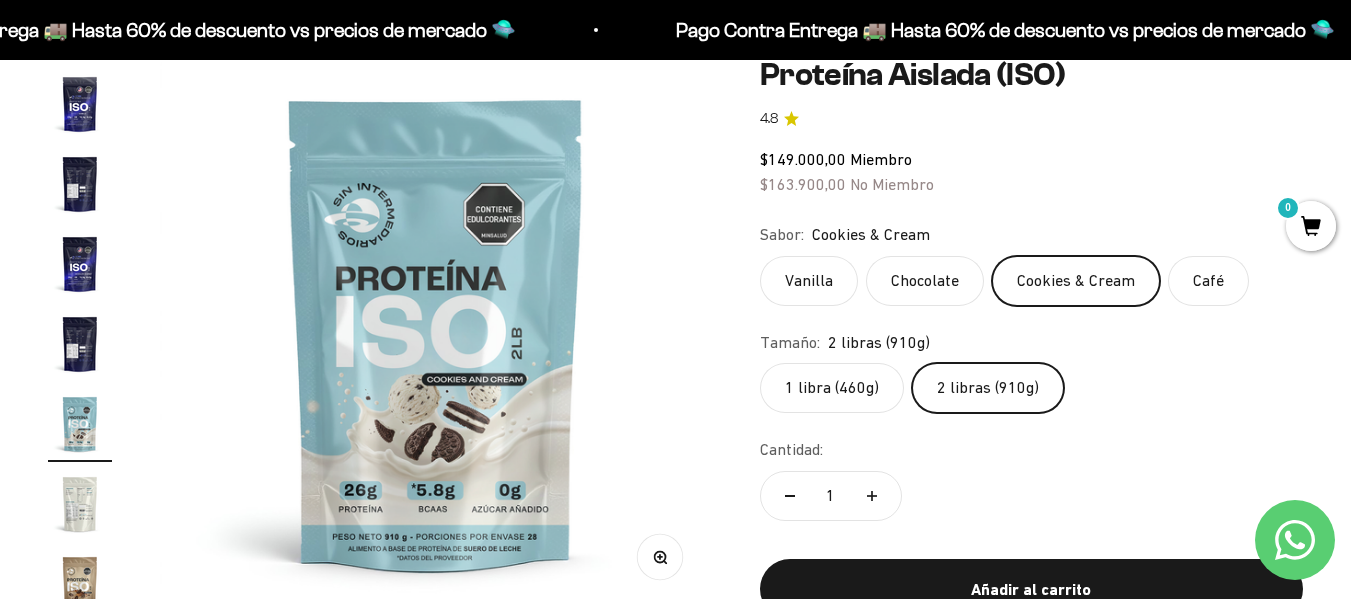 click on "Chocolate" 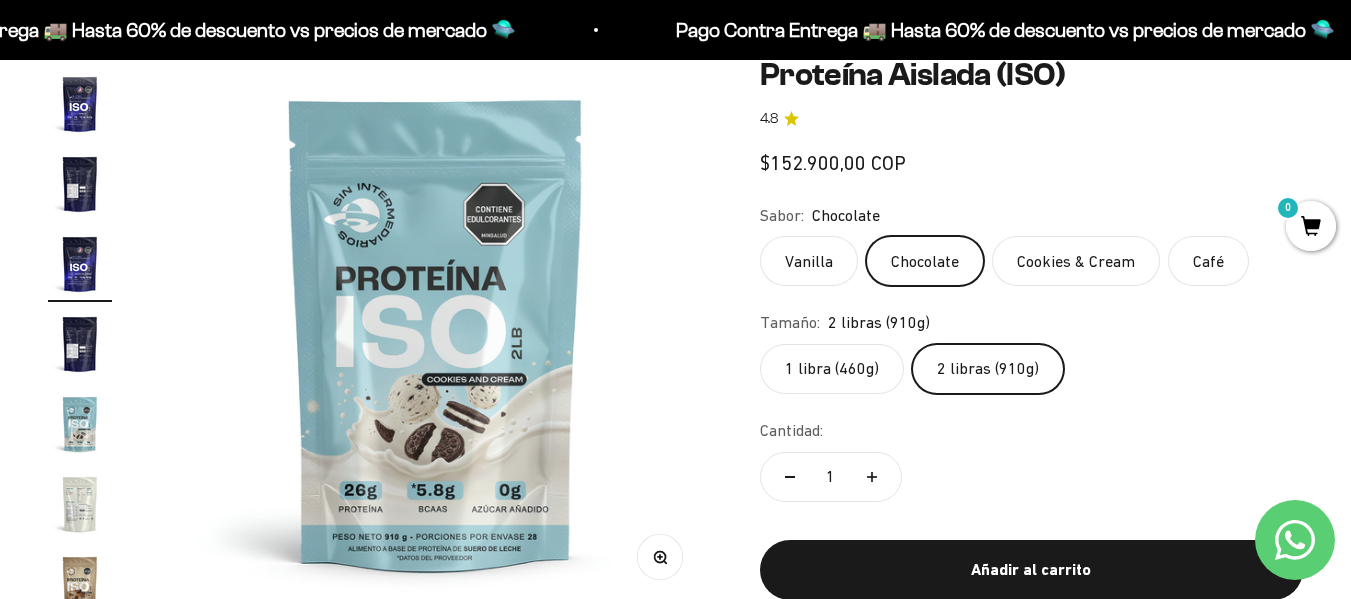 scroll, scrollTop: 0, scrollLeft: 2819, axis: horizontal 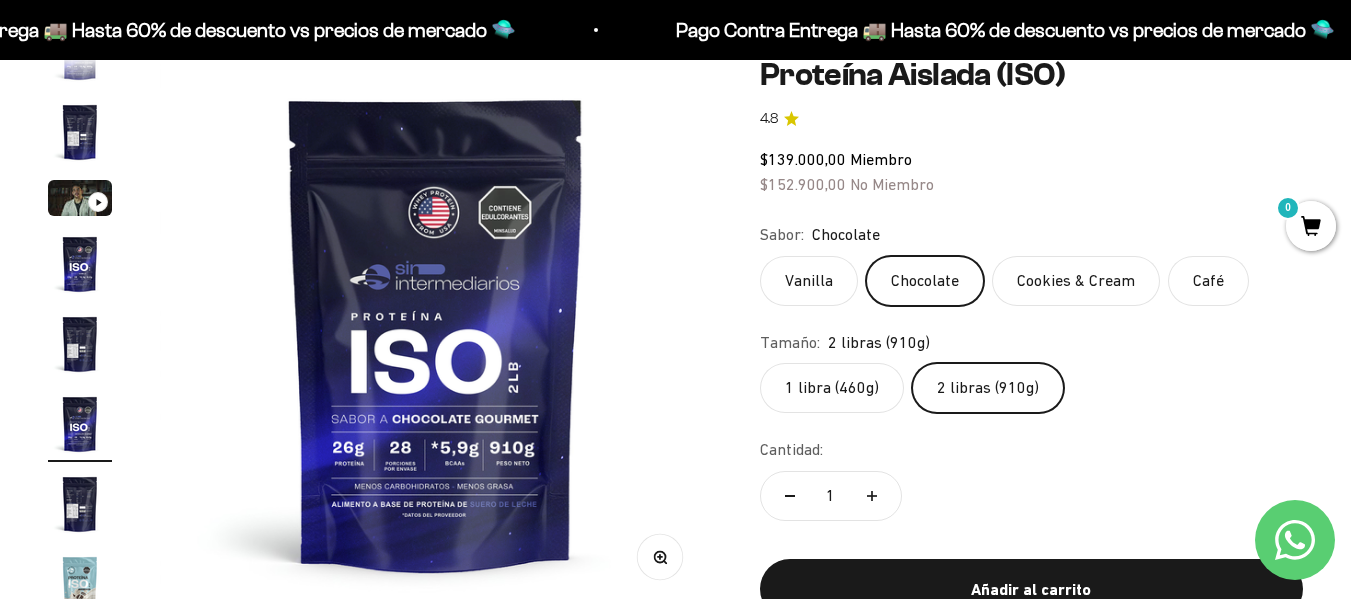 click on "Cookies & Cream" 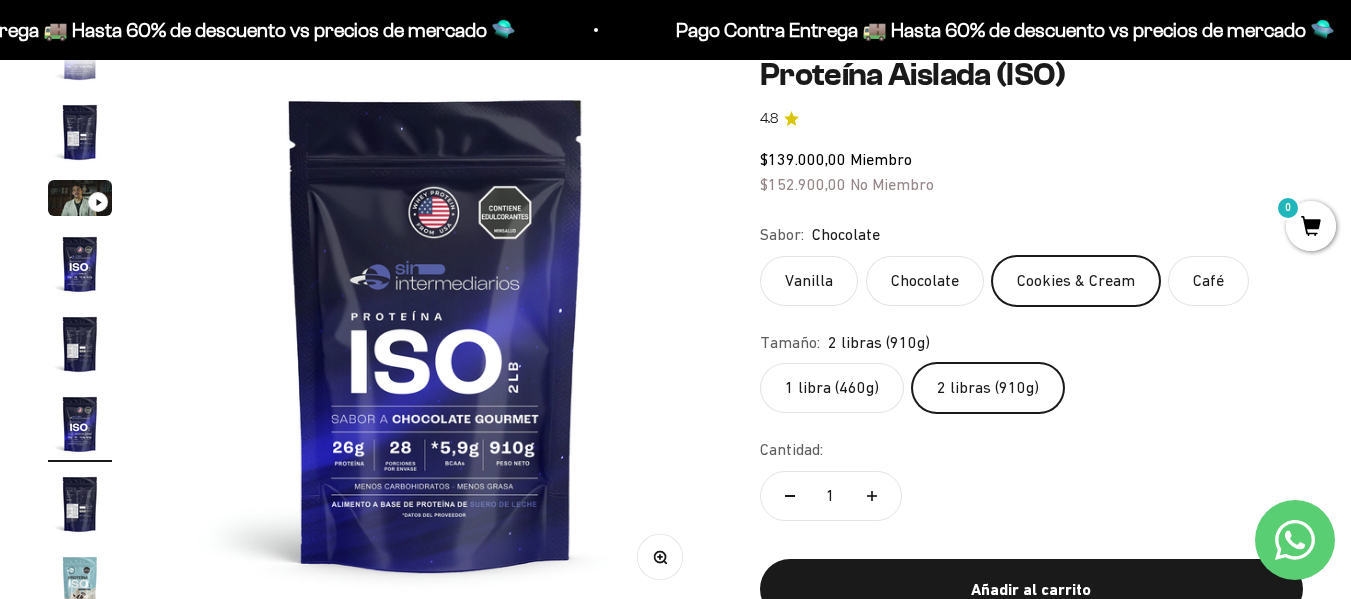 scroll, scrollTop: 0, scrollLeft: 3947, axis: horizontal 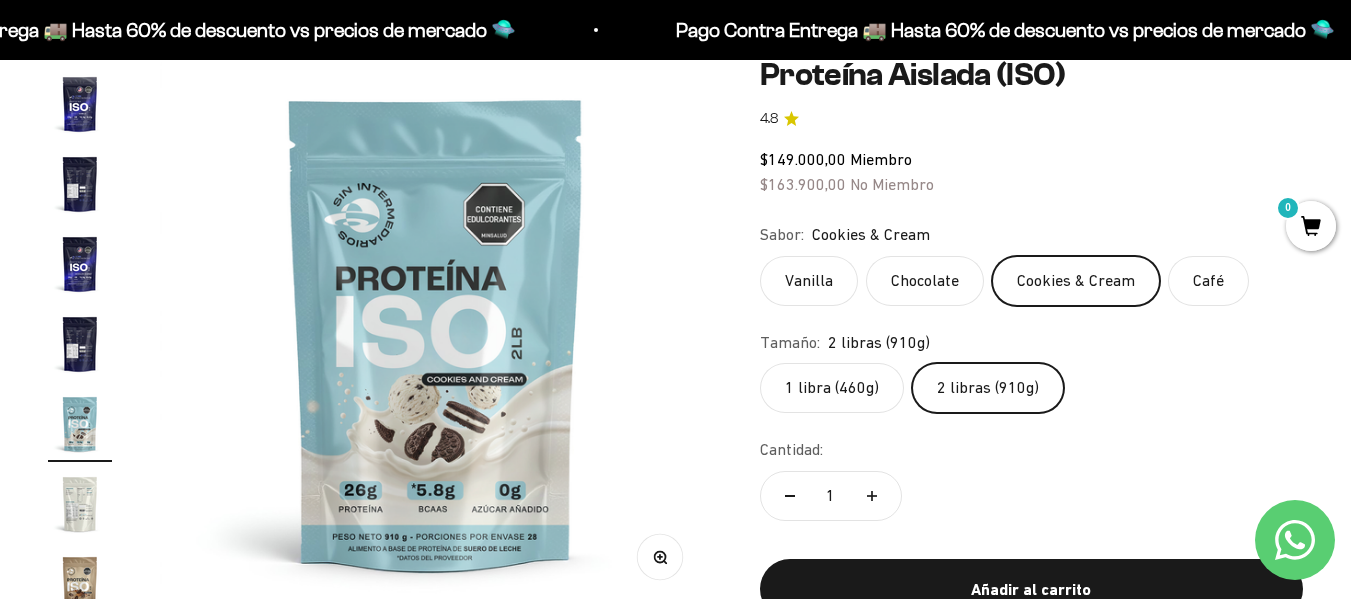 click on "Chocolate" 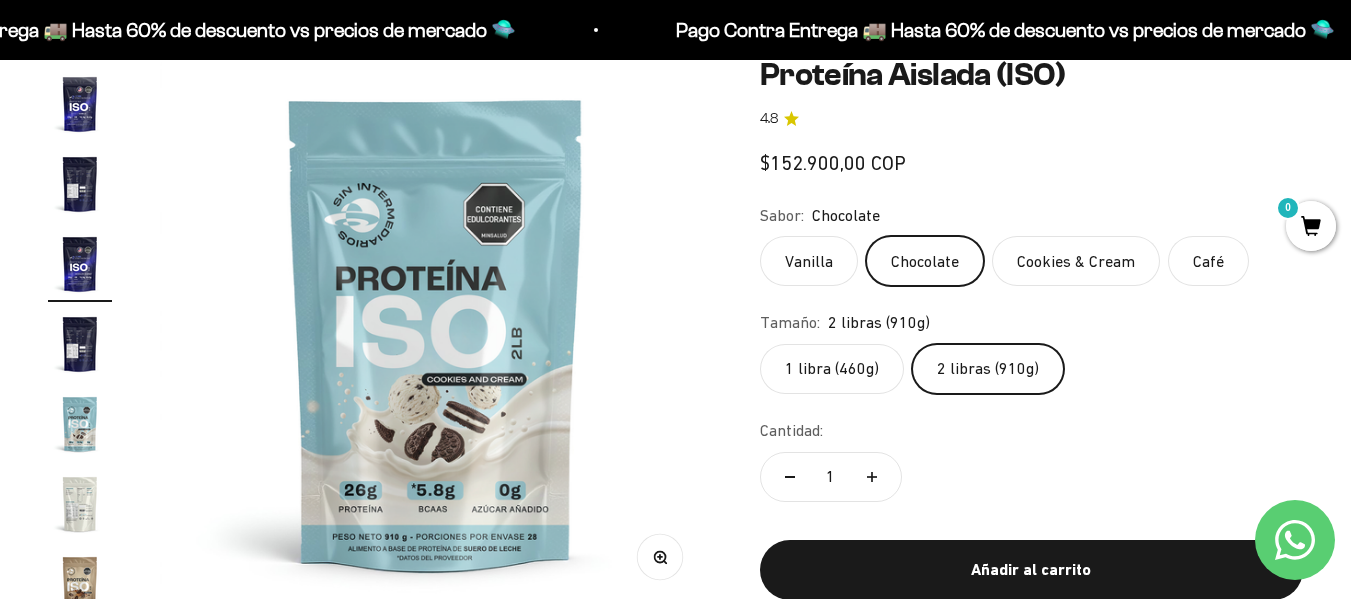 scroll, scrollTop: 0, scrollLeft: 2819, axis: horizontal 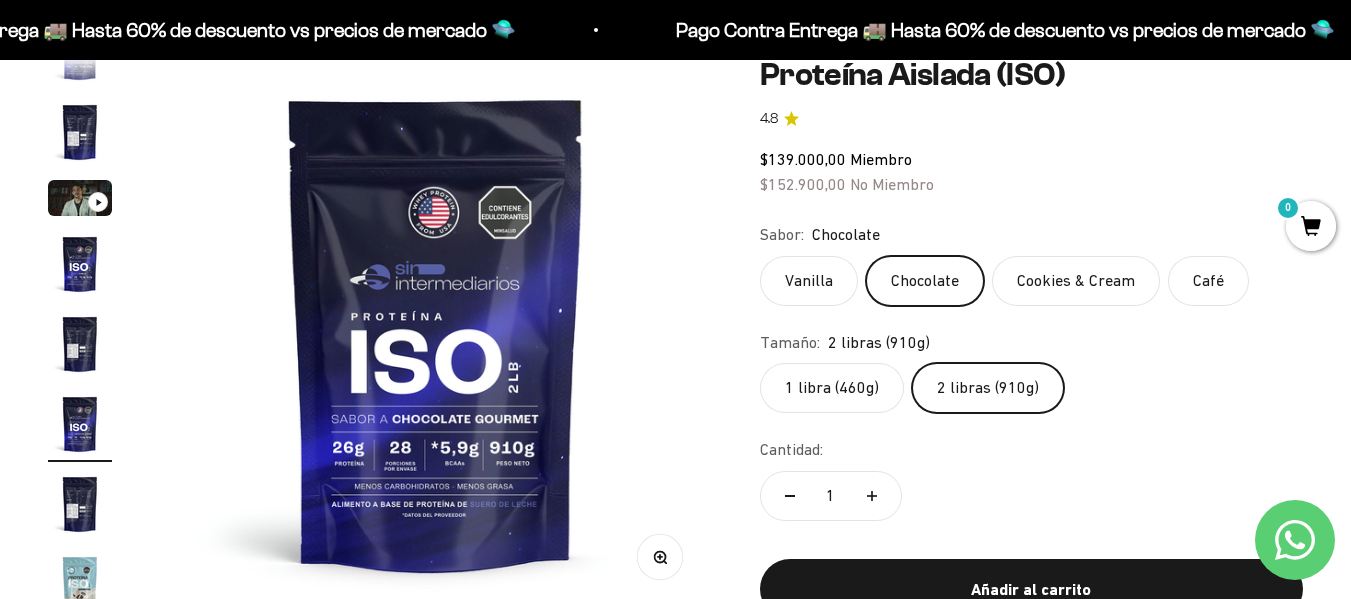 click on "Cookies & Cream" 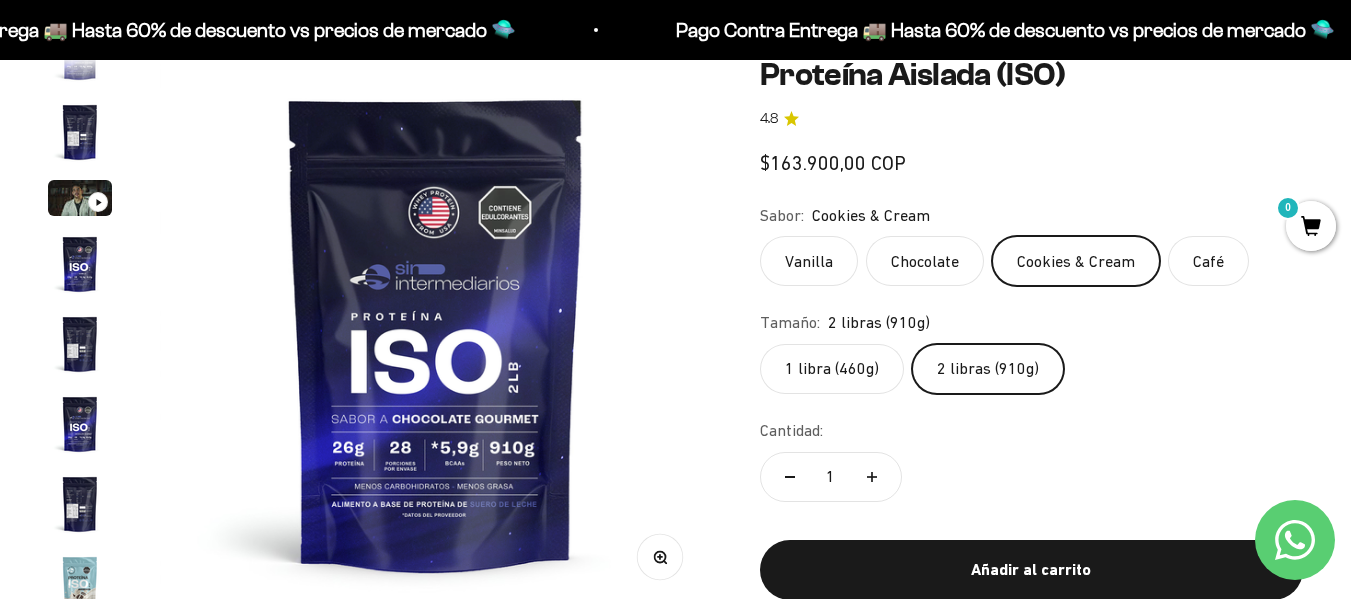 scroll, scrollTop: 0, scrollLeft: 3947, axis: horizontal 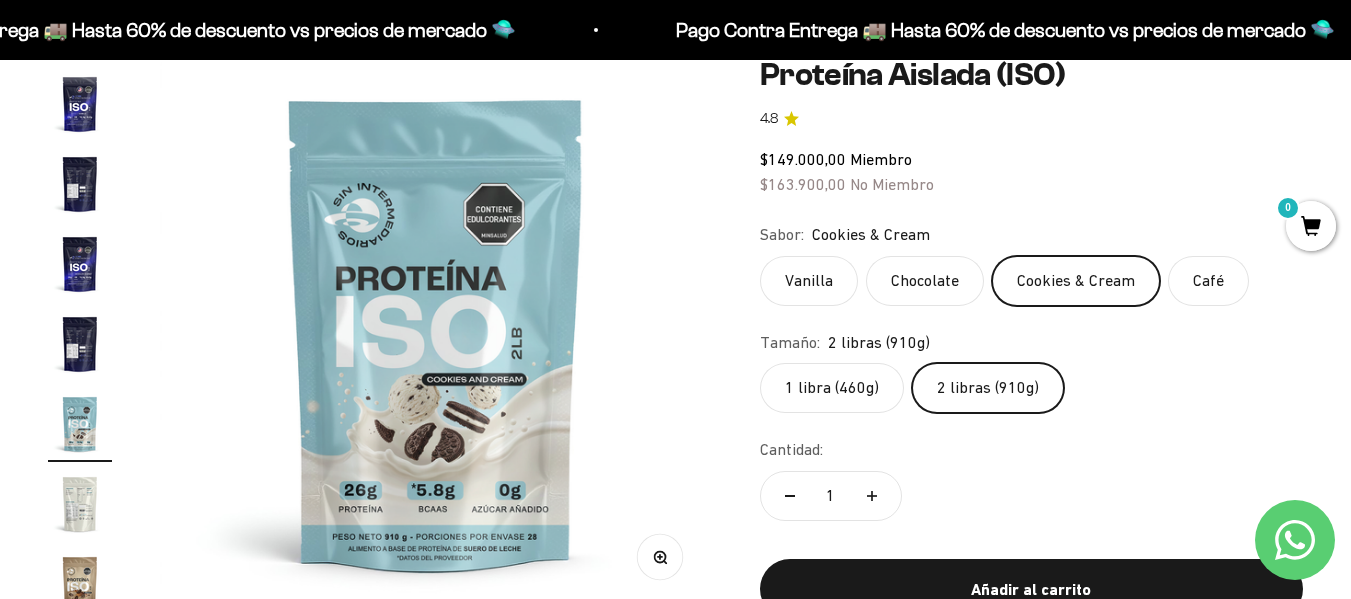 click on "Vanilla" 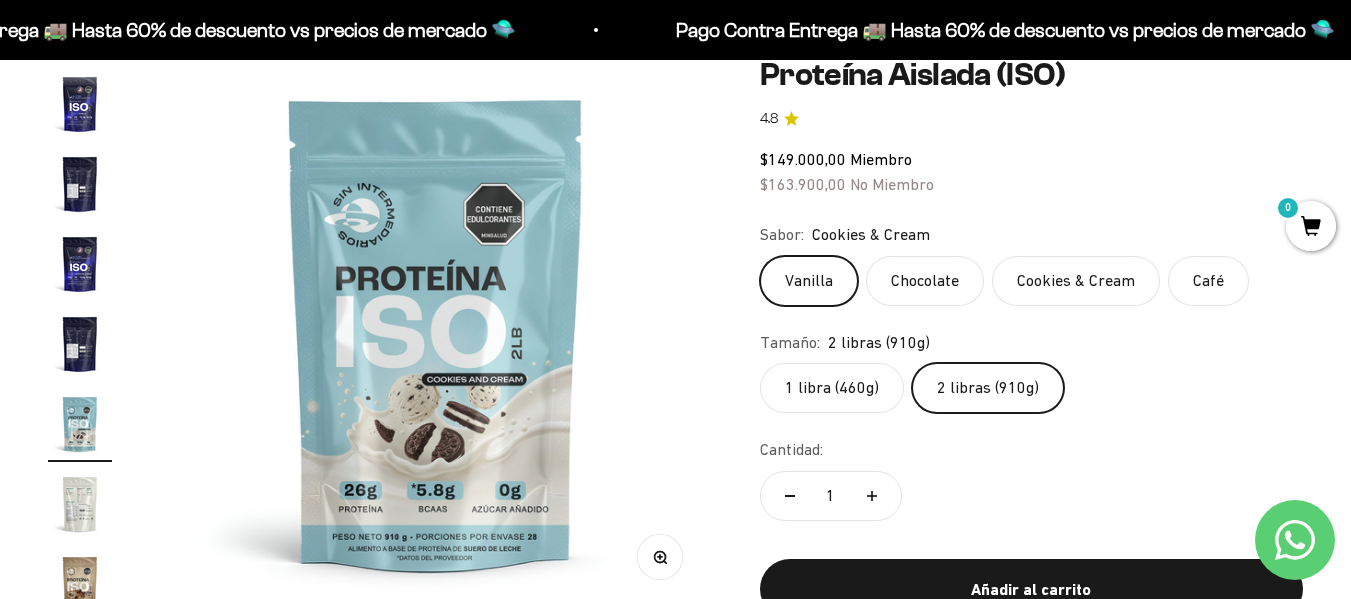 scroll, scrollTop: 0, scrollLeft: 1692, axis: horizontal 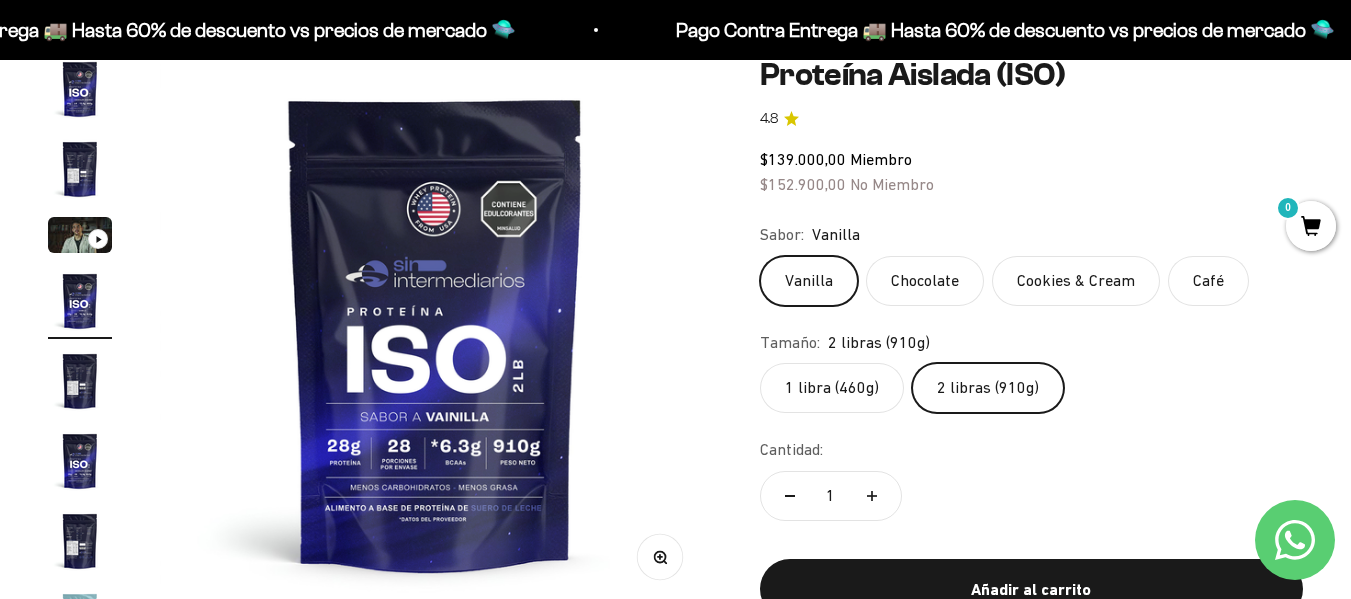 click on "Cookies & Cream" 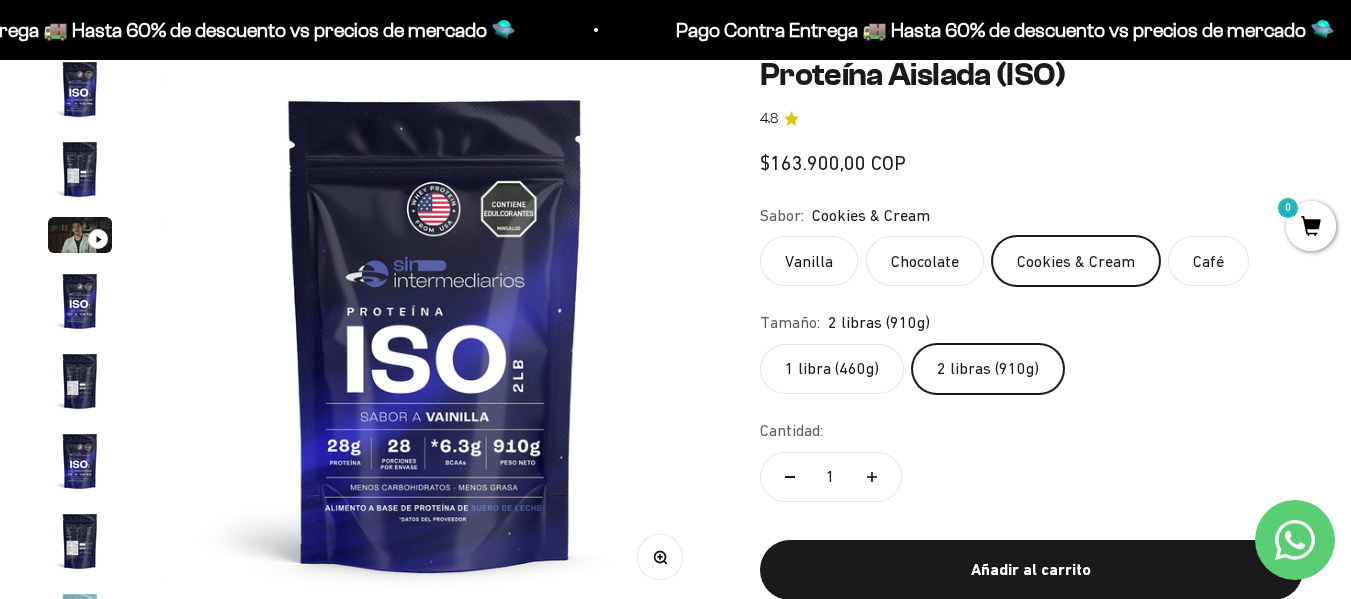 scroll, scrollTop: 0, scrollLeft: 3947, axis: horizontal 